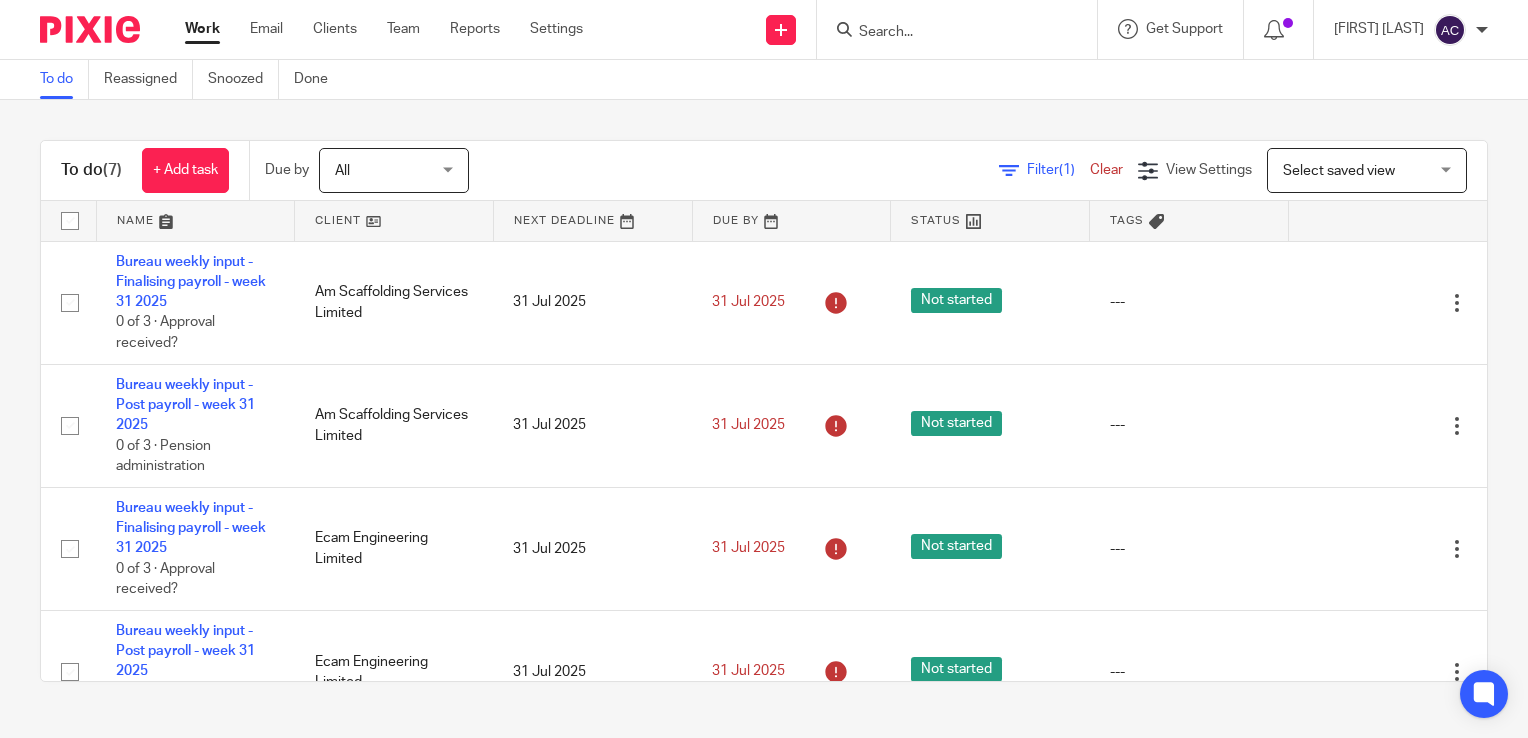 scroll, scrollTop: 0, scrollLeft: 0, axis: both 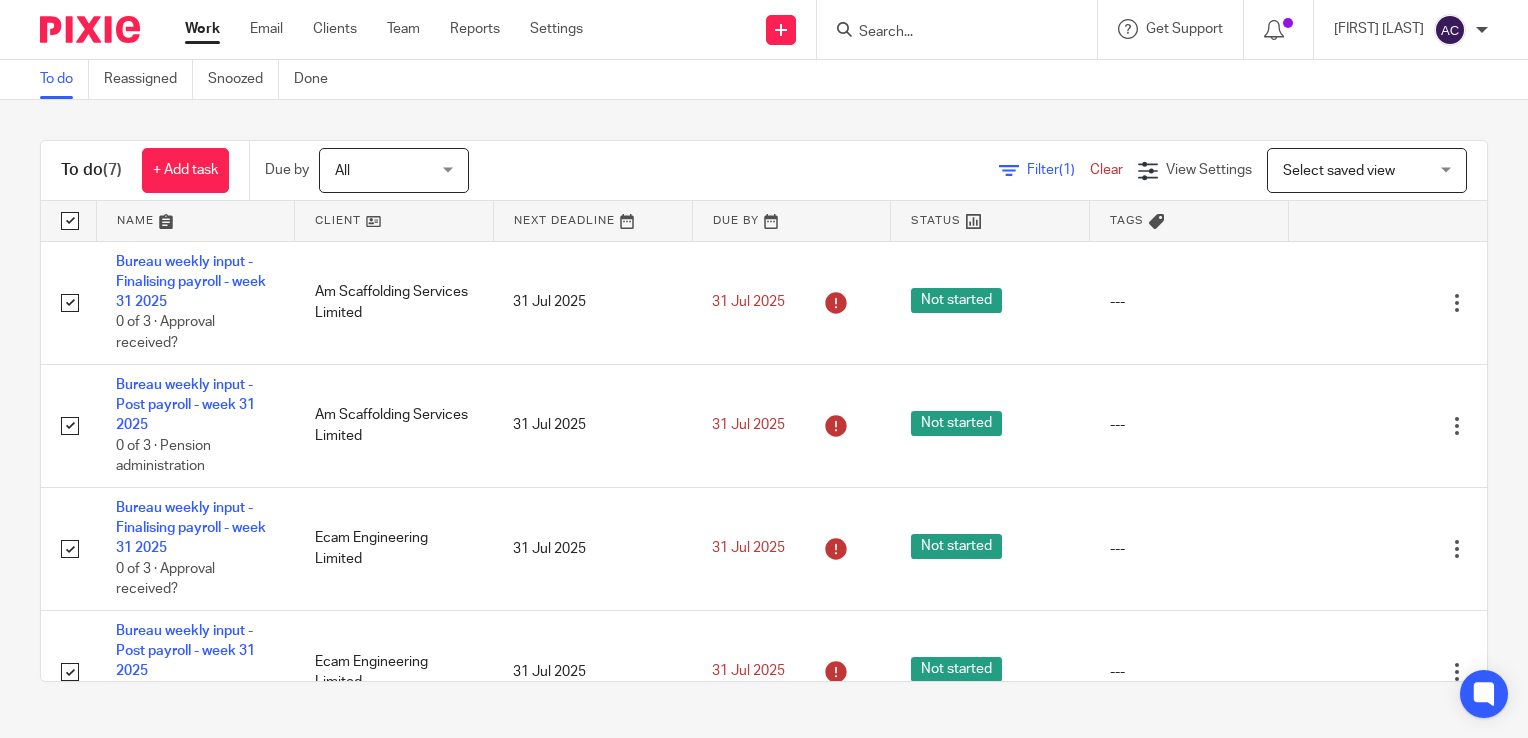 checkbox on "true" 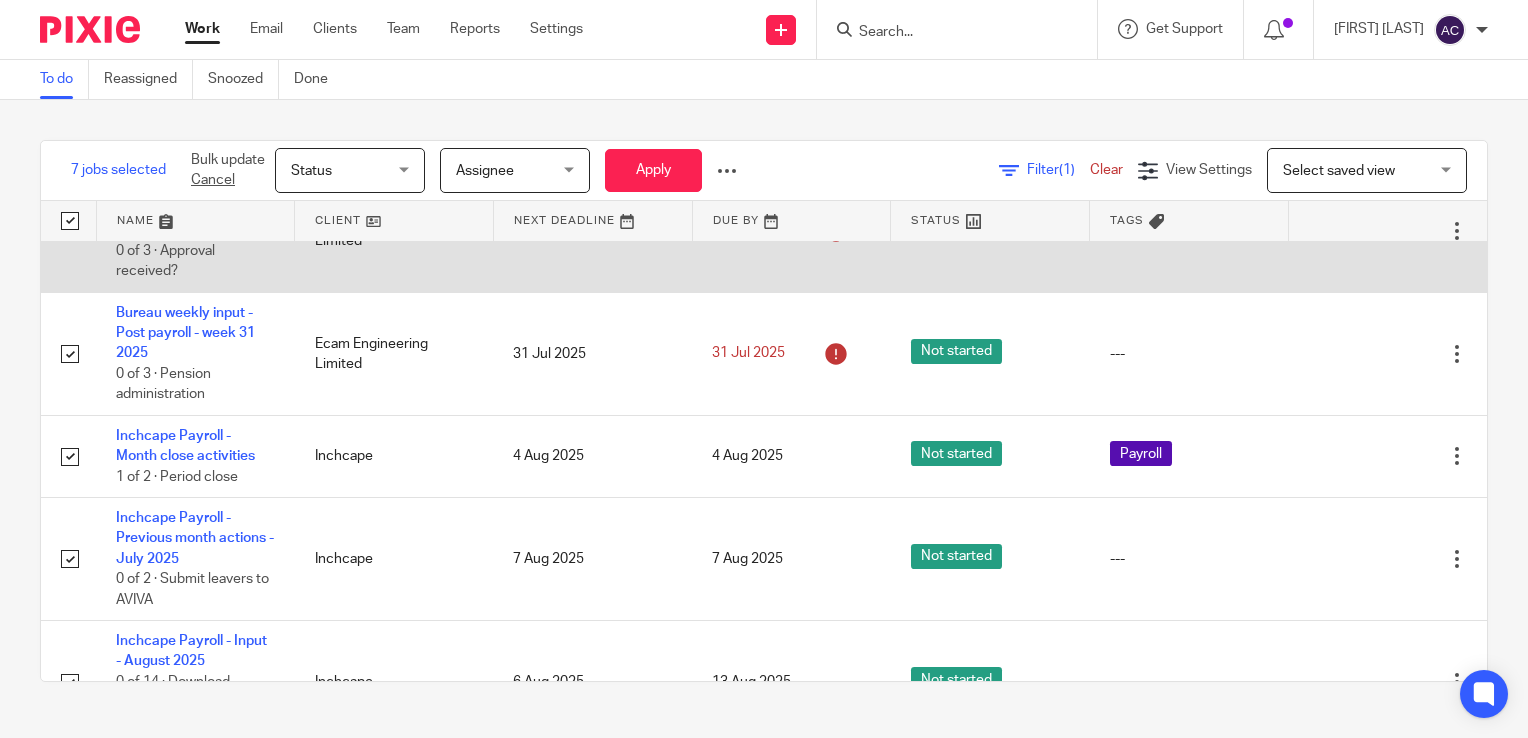 scroll, scrollTop: 384, scrollLeft: 0, axis: vertical 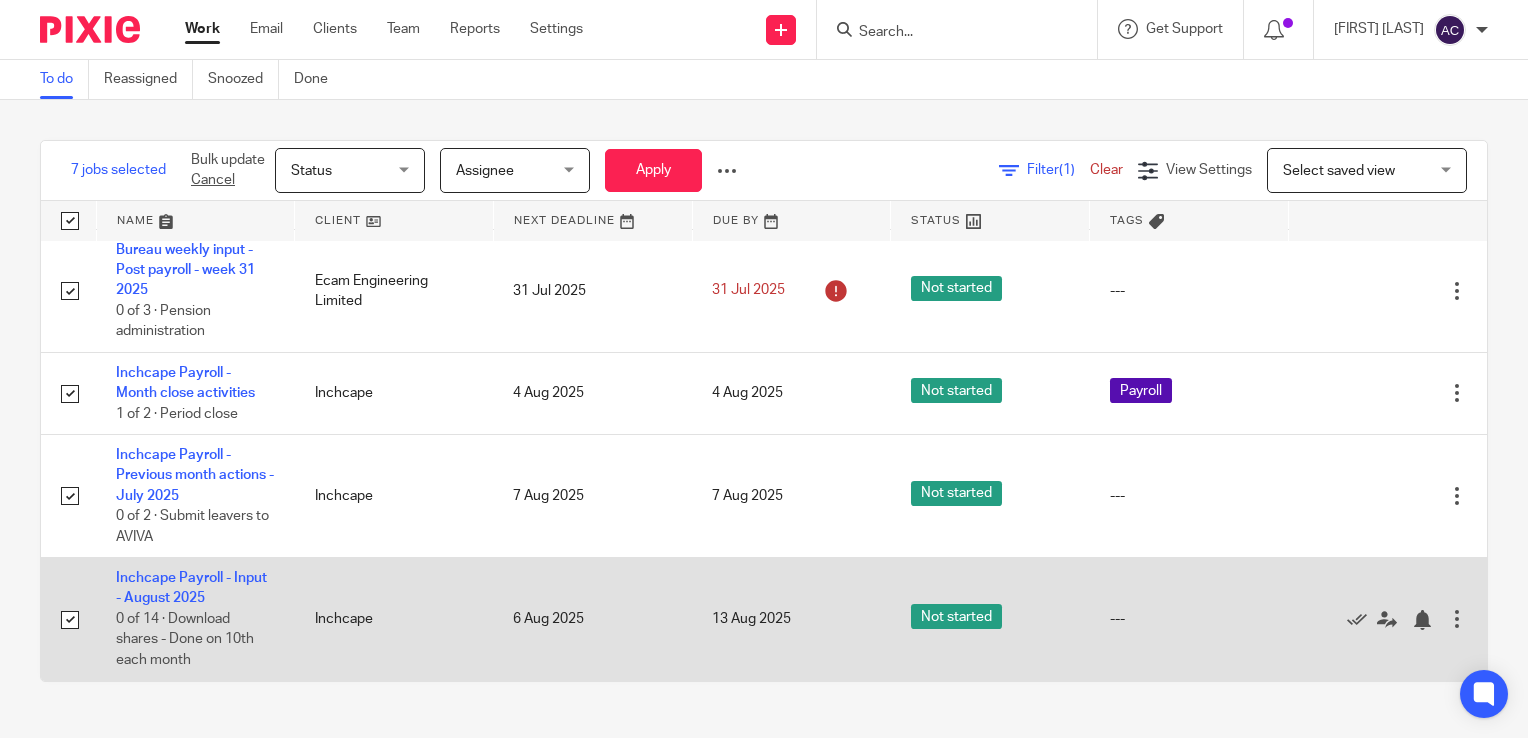 click at bounding box center [70, 620] 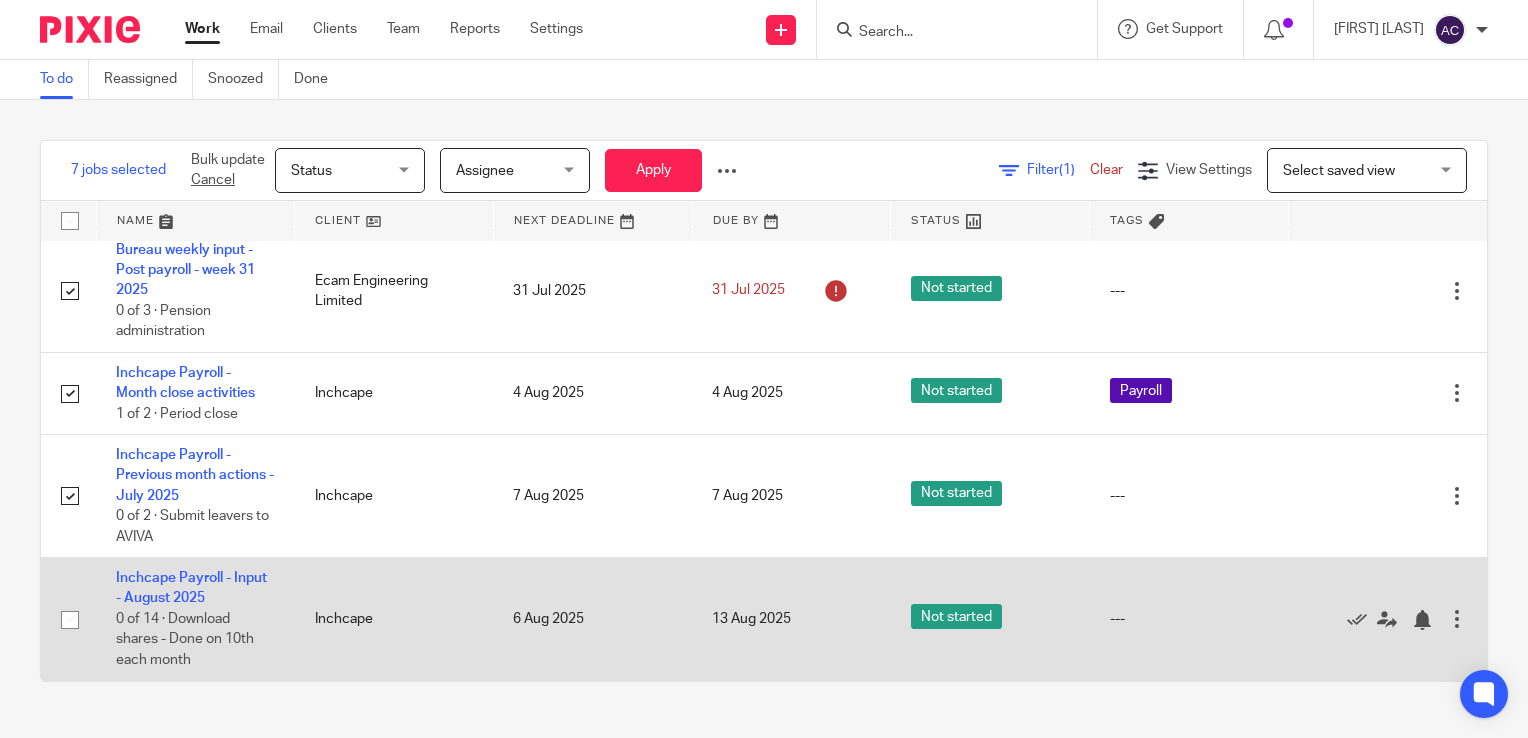checkbox on "false" 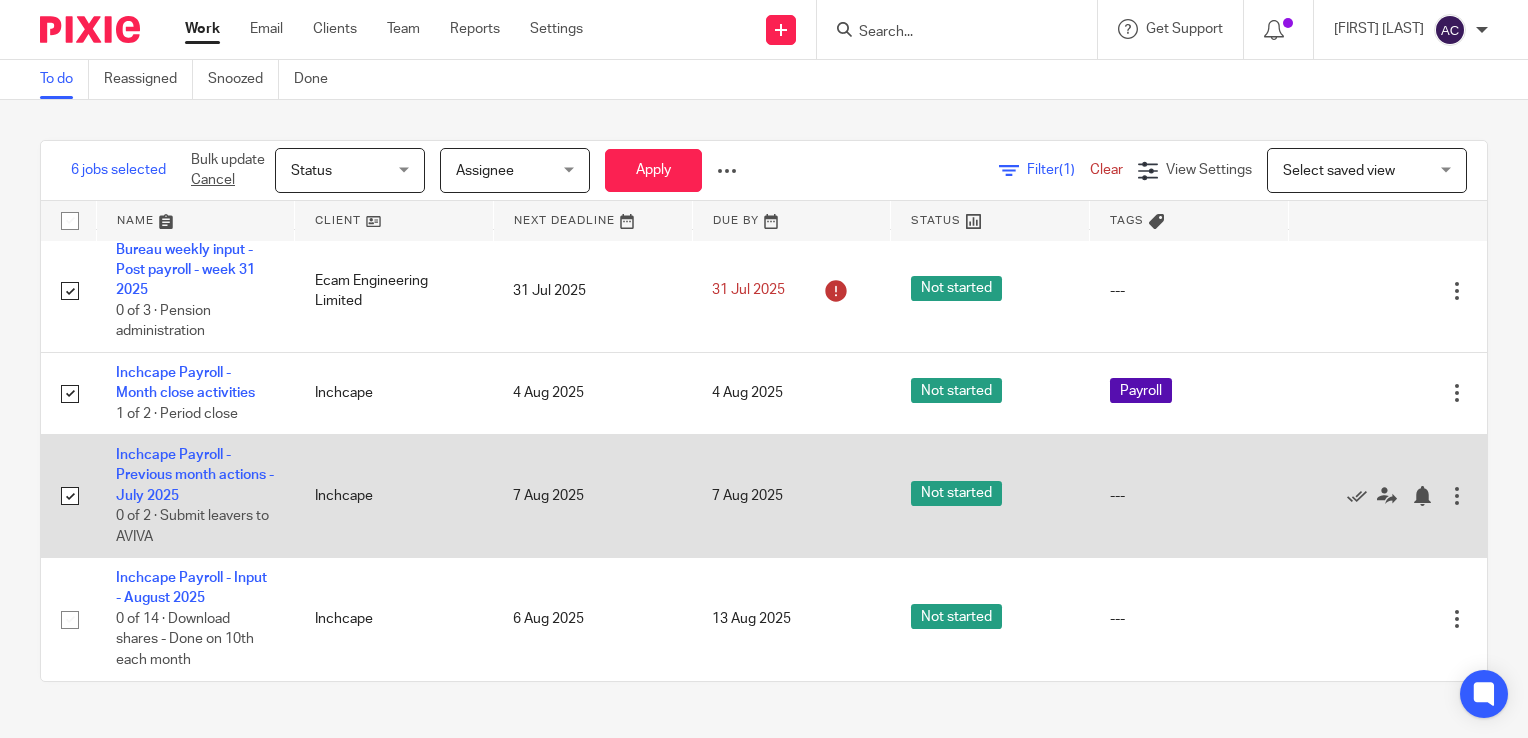 click at bounding box center [70, 496] 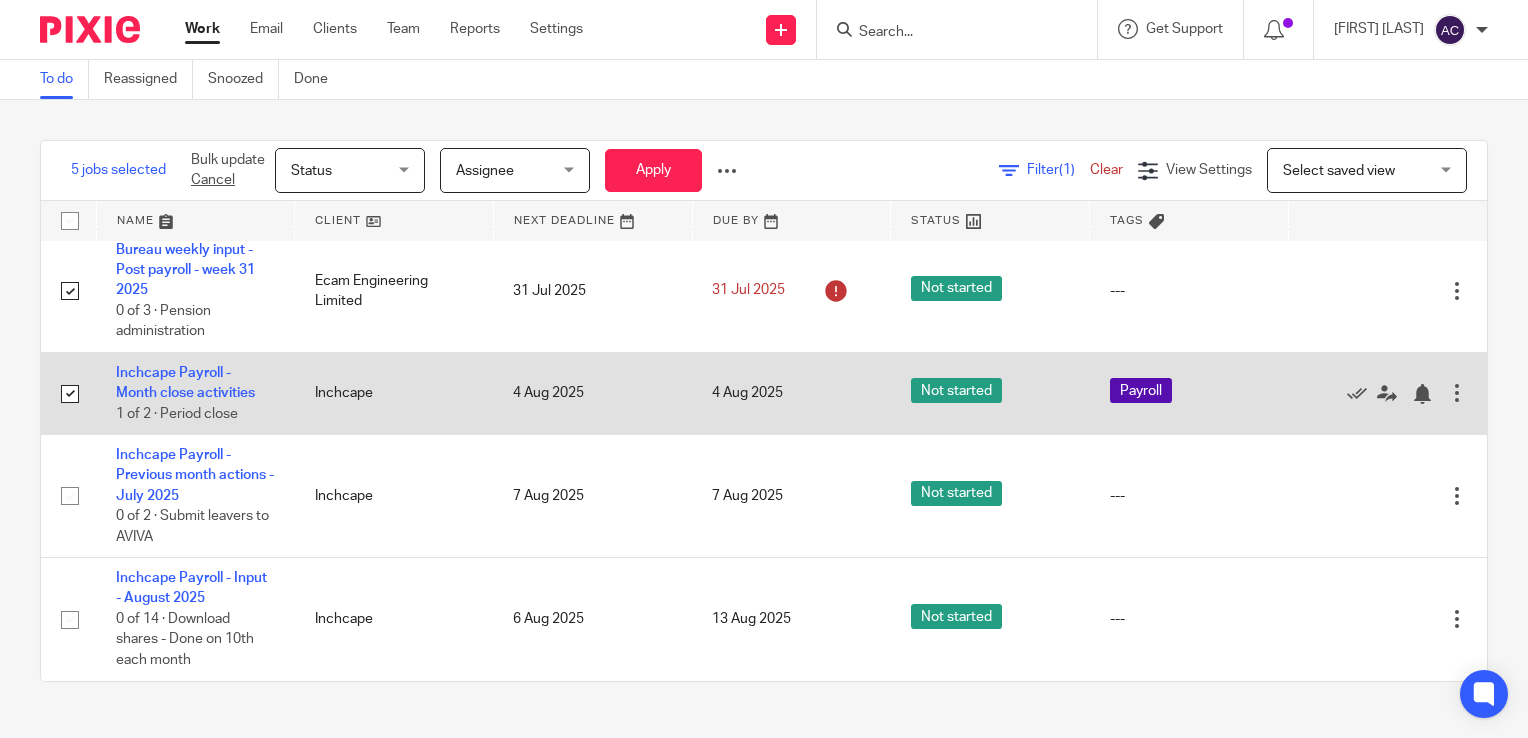 click at bounding box center [70, 394] 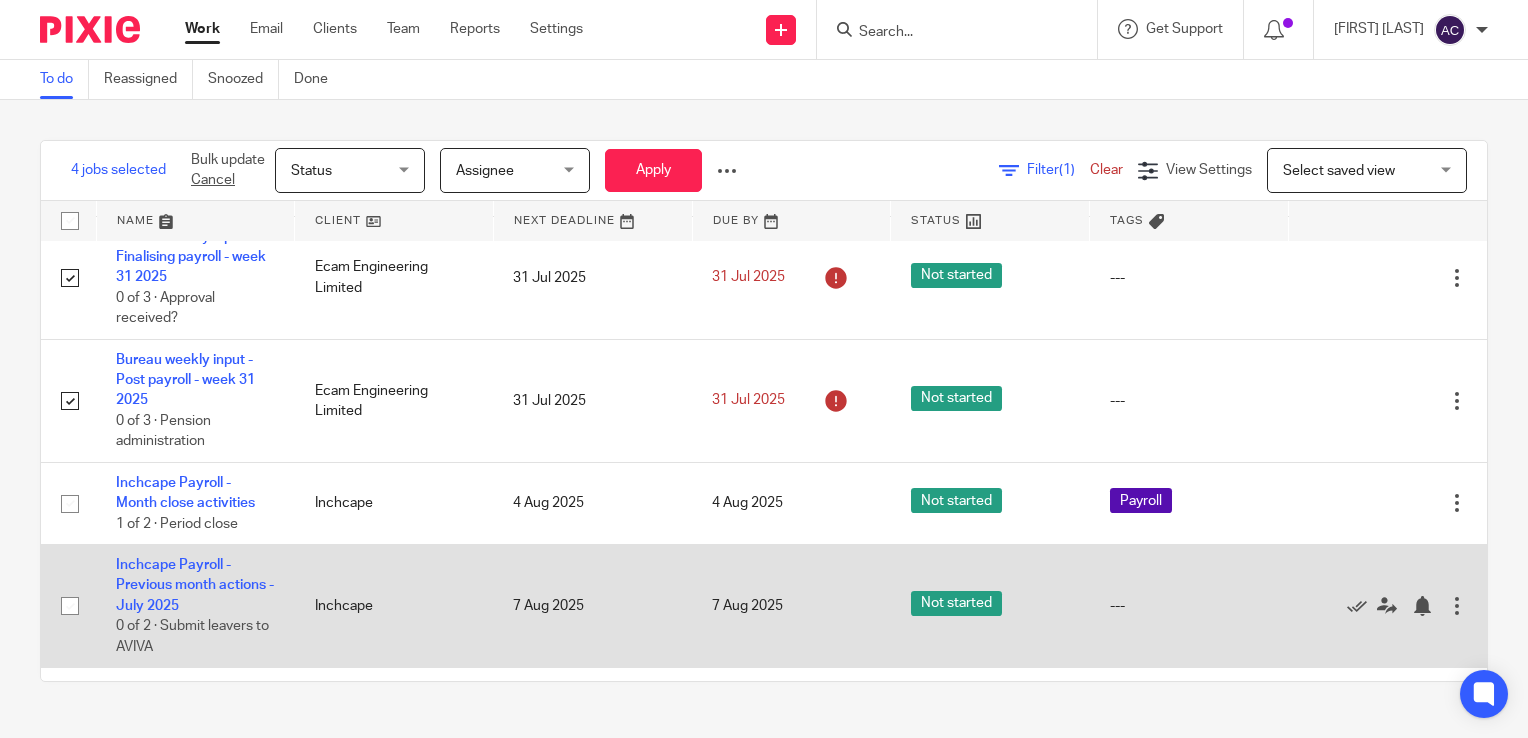scroll, scrollTop: 0, scrollLeft: 0, axis: both 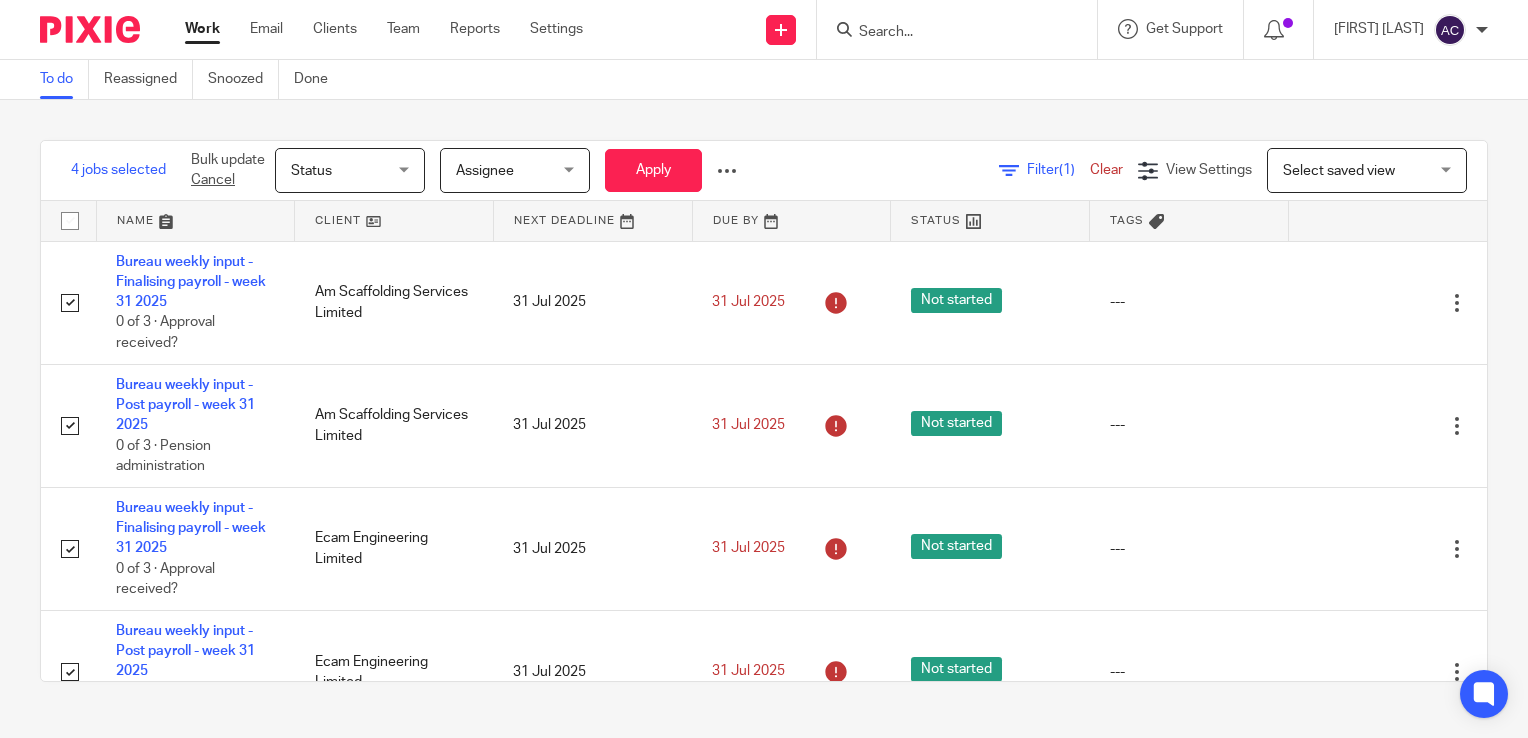 click on "Assignee" at bounding box center (509, 170) 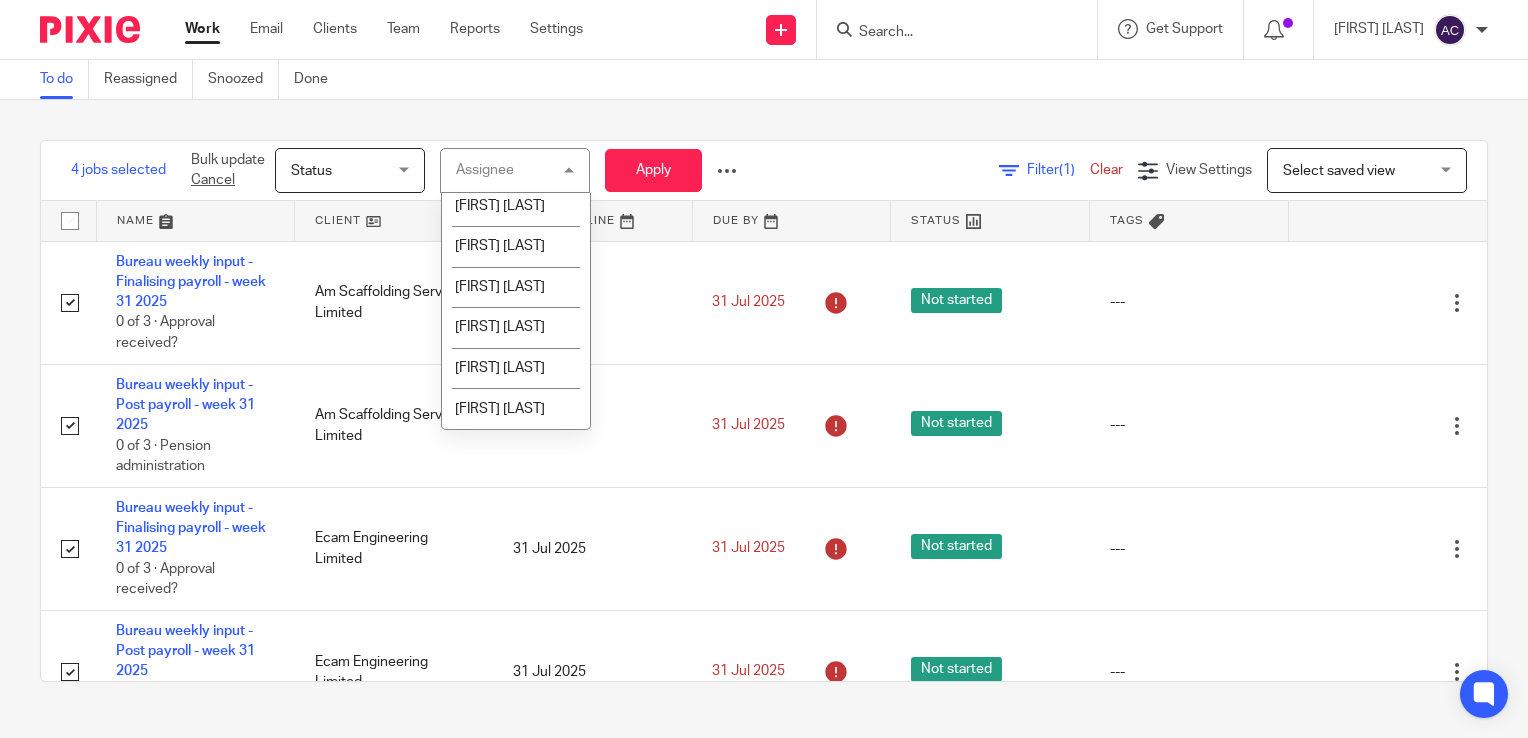 scroll, scrollTop: 335, scrollLeft: 0, axis: vertical 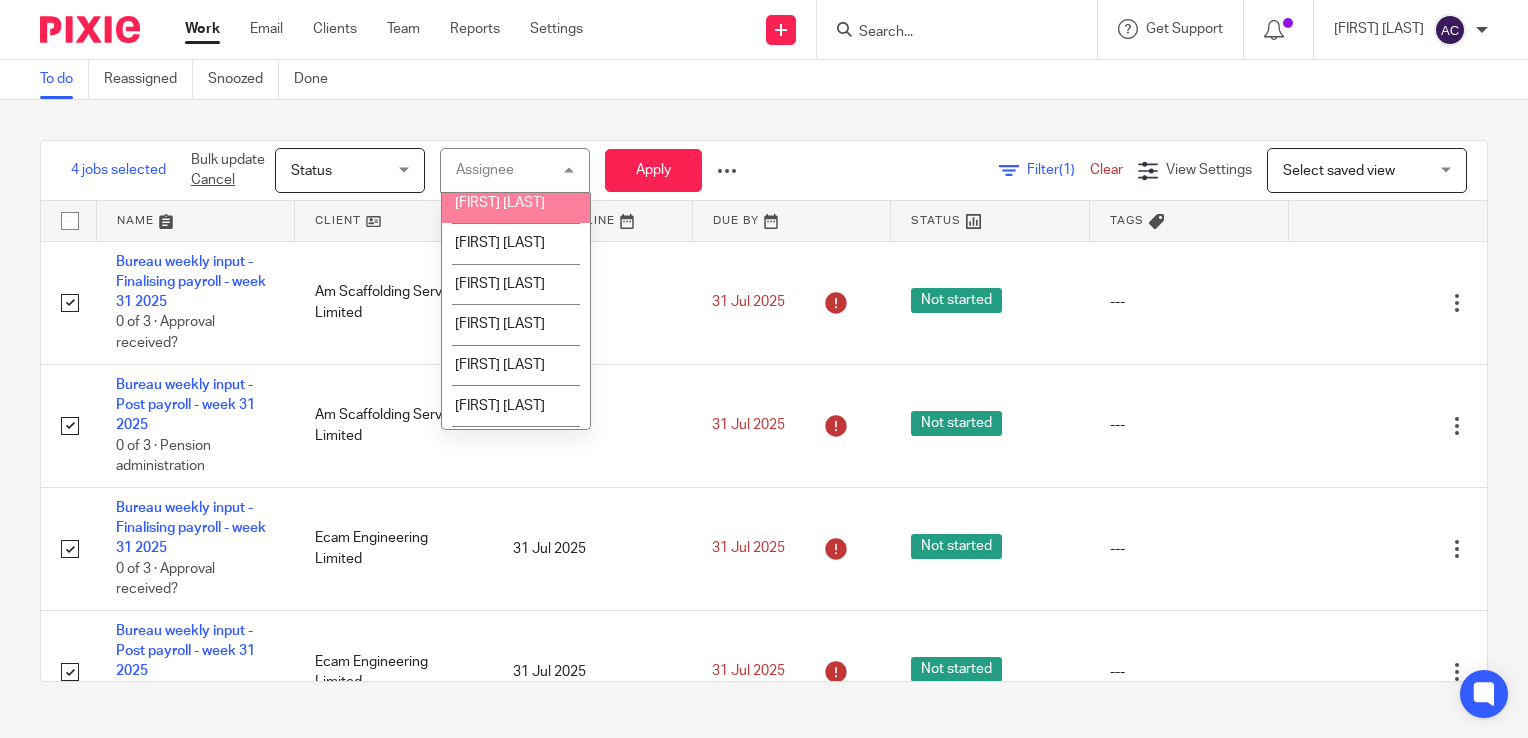 click on "Lauren Ruffles" at bounding box center [516, 202] 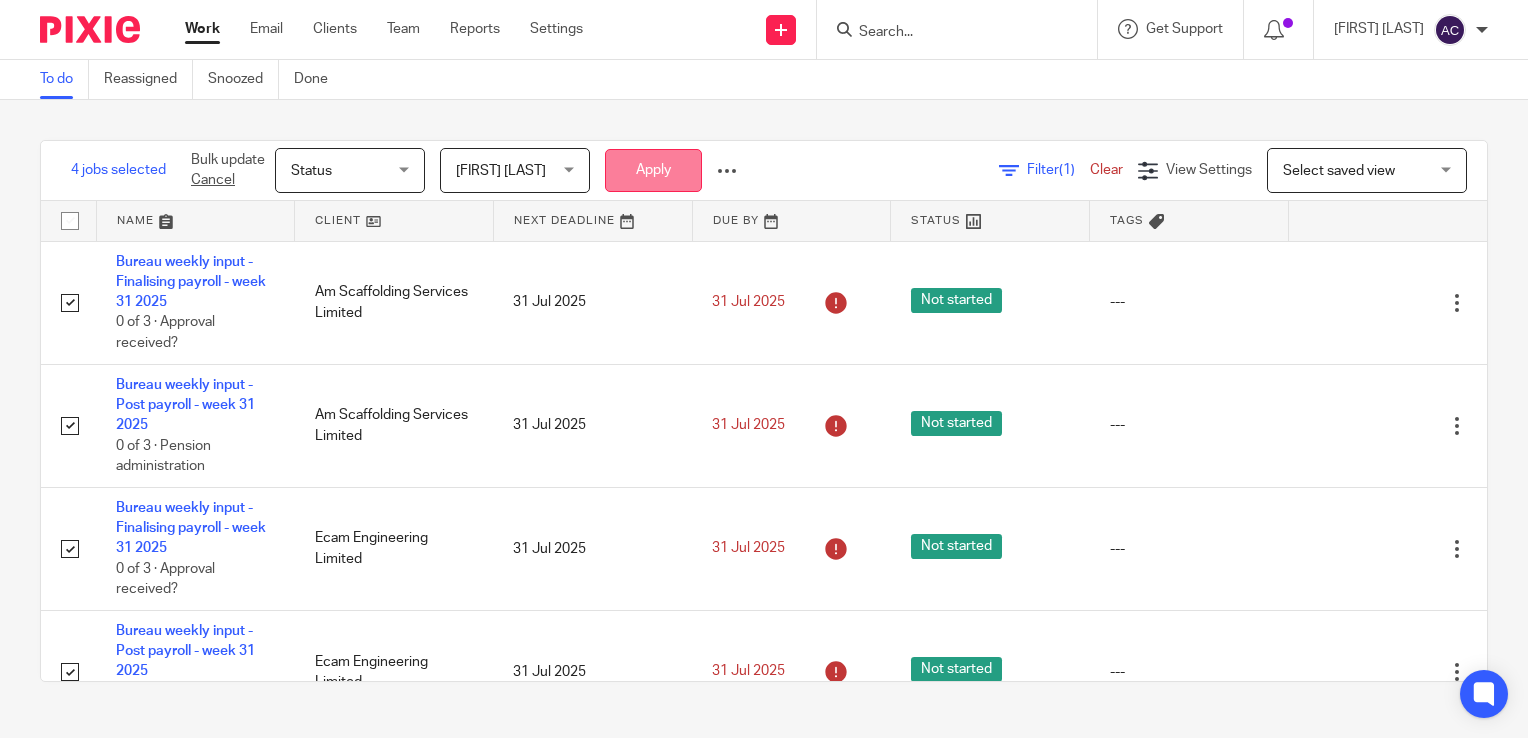 click on "Apply" at bounding box center (653, 170) 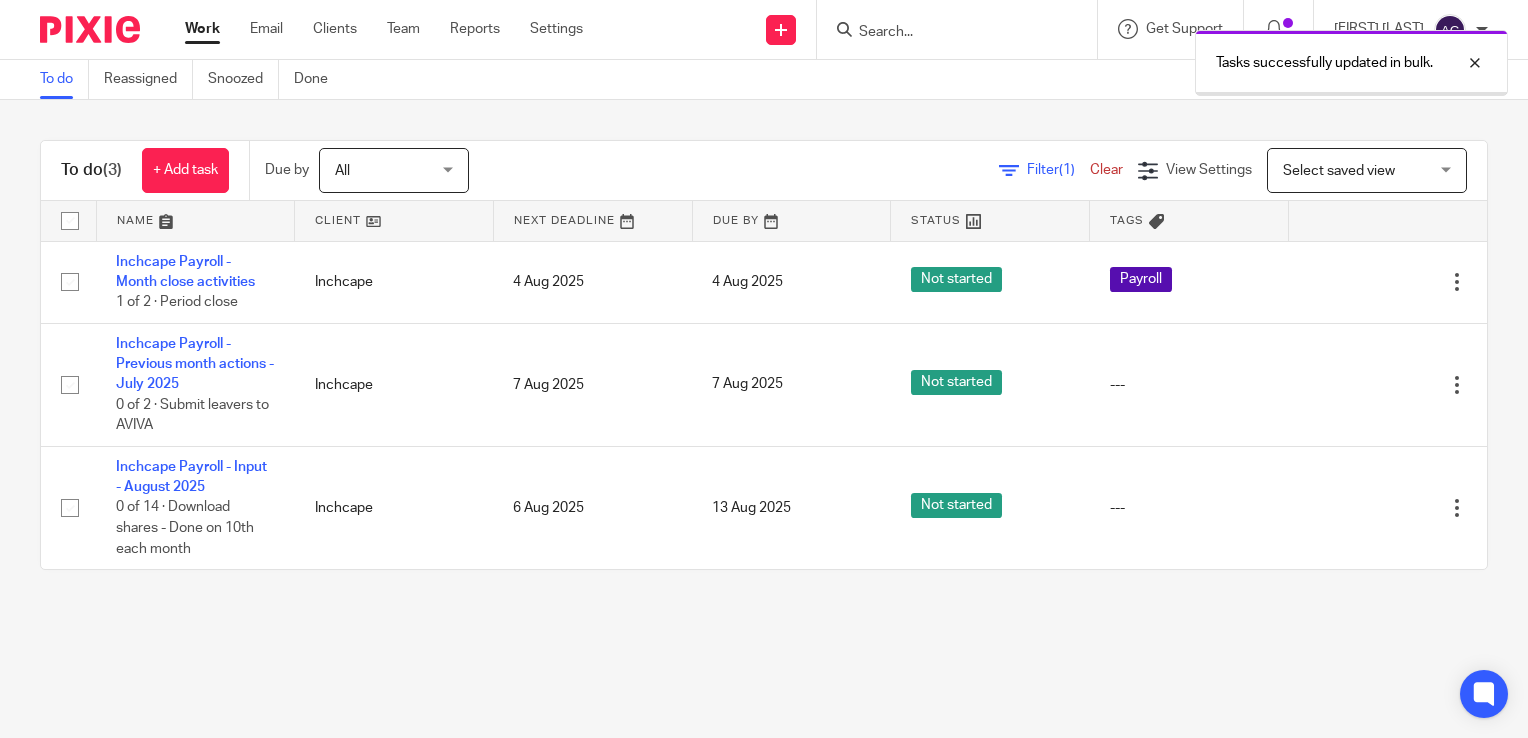 scroll, scrollTop: 0, scrollLeft: 0, axis: both 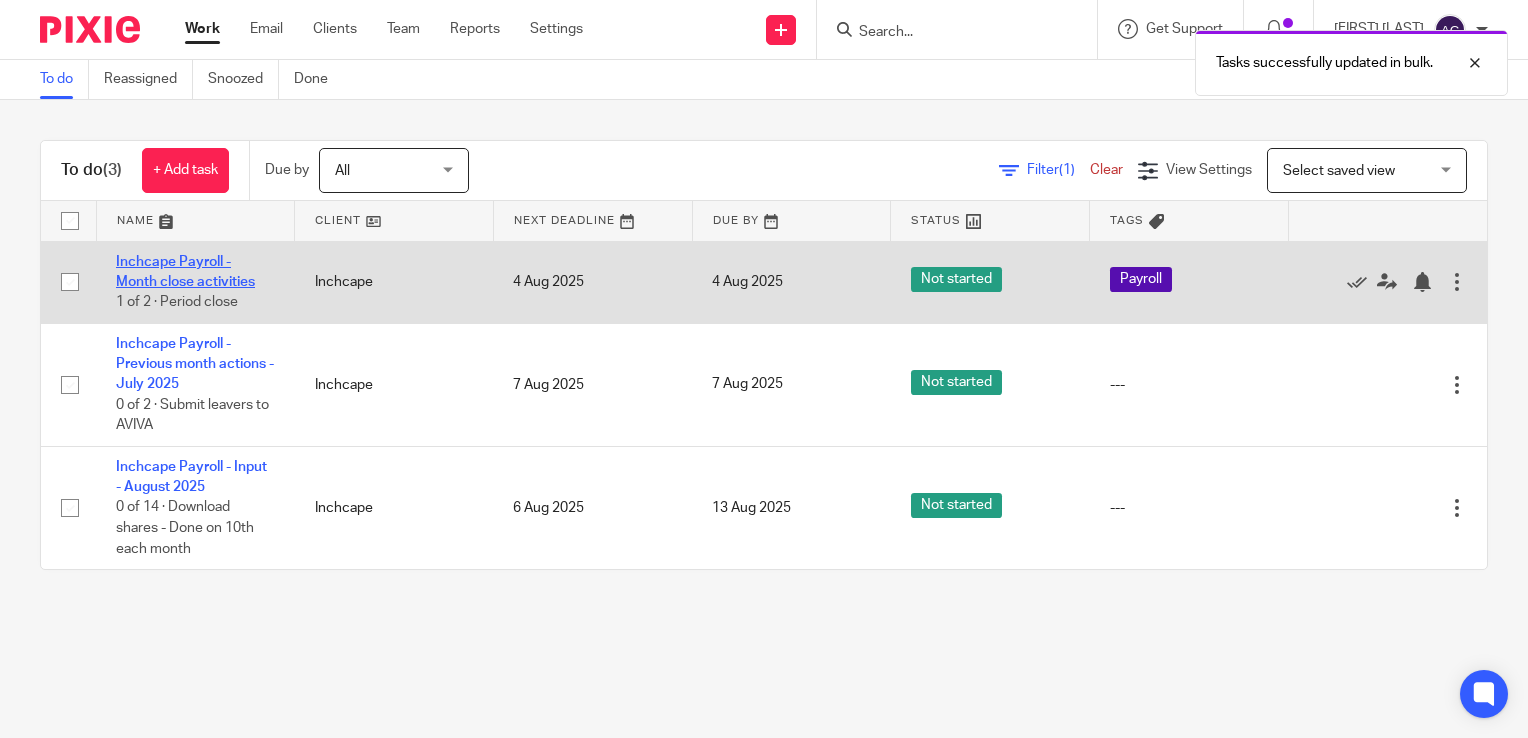 click on "Inchcape Payroll - Month close activities" at bounding box center [185, 272] 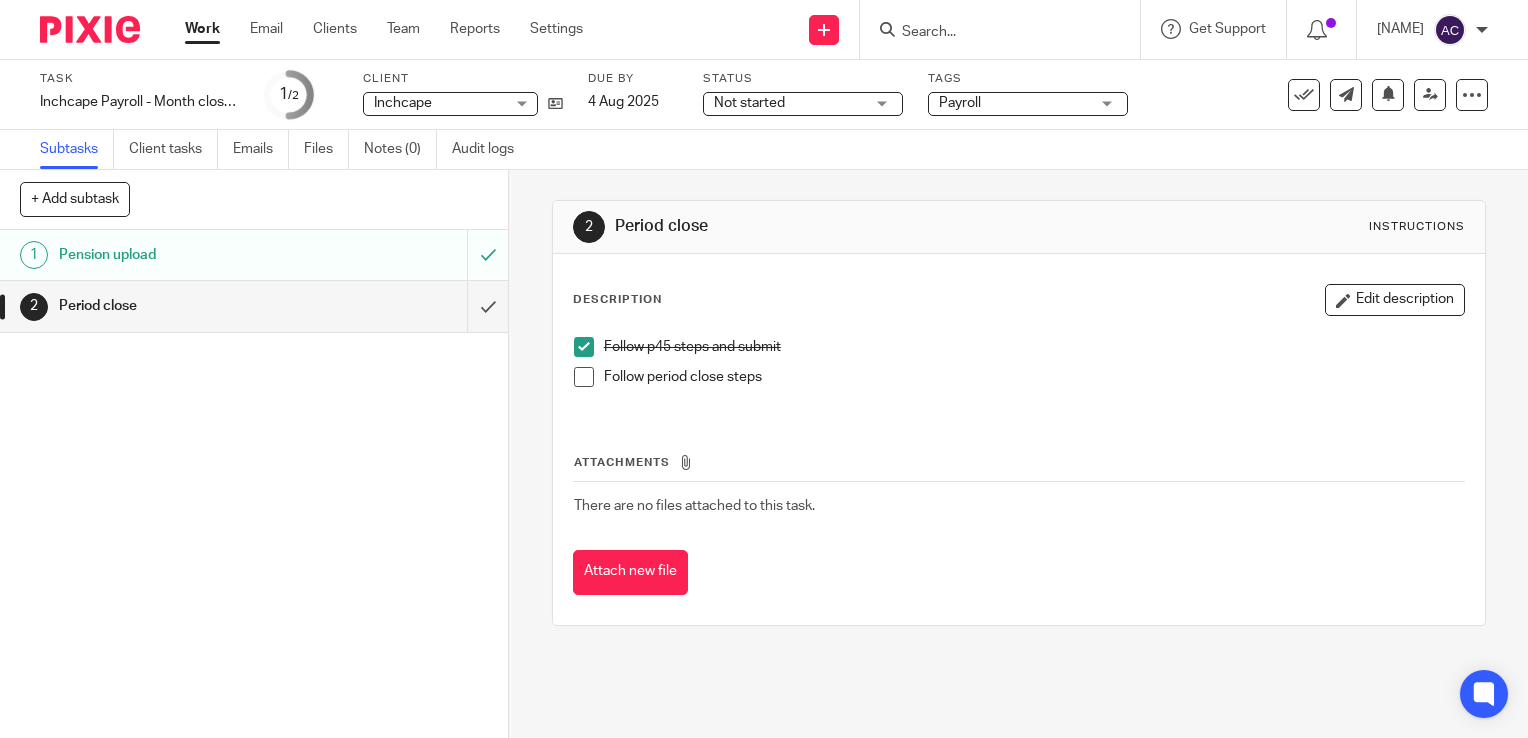 scroll, scrollTop: 0, scrollLeft: 0, axis: both 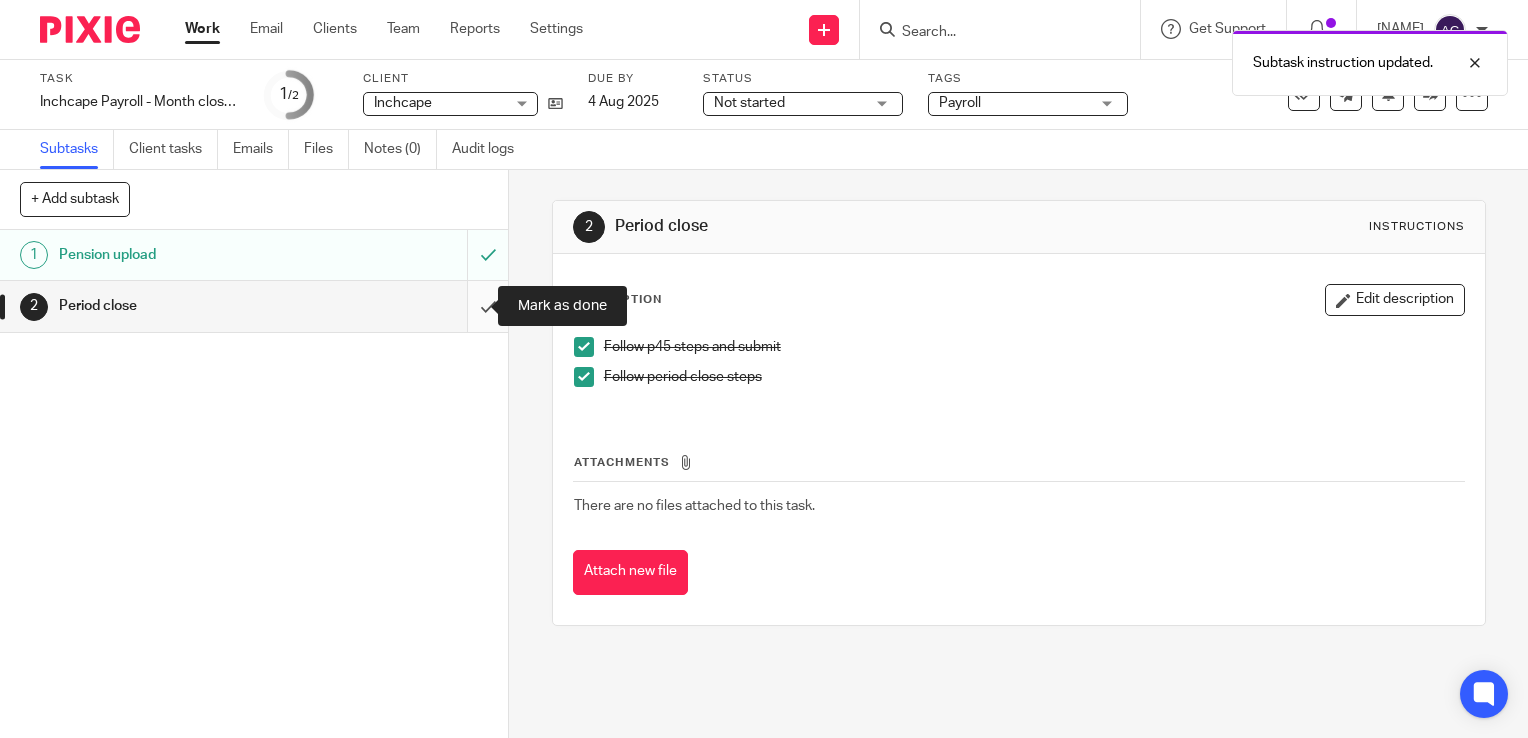 click at bounding box center [254, 306] 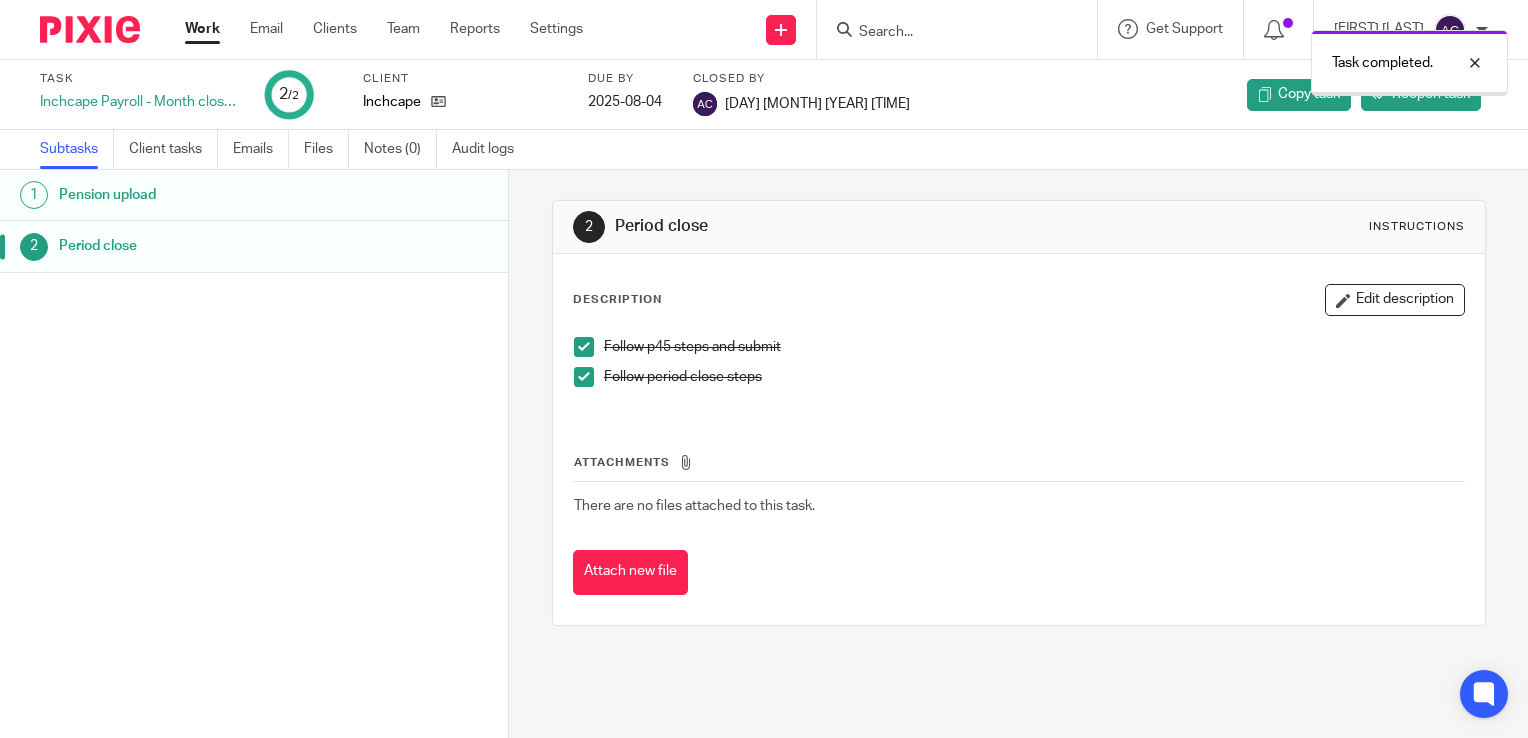 scroll, scrollTop: 0, scrollLeft: 0, axis: both 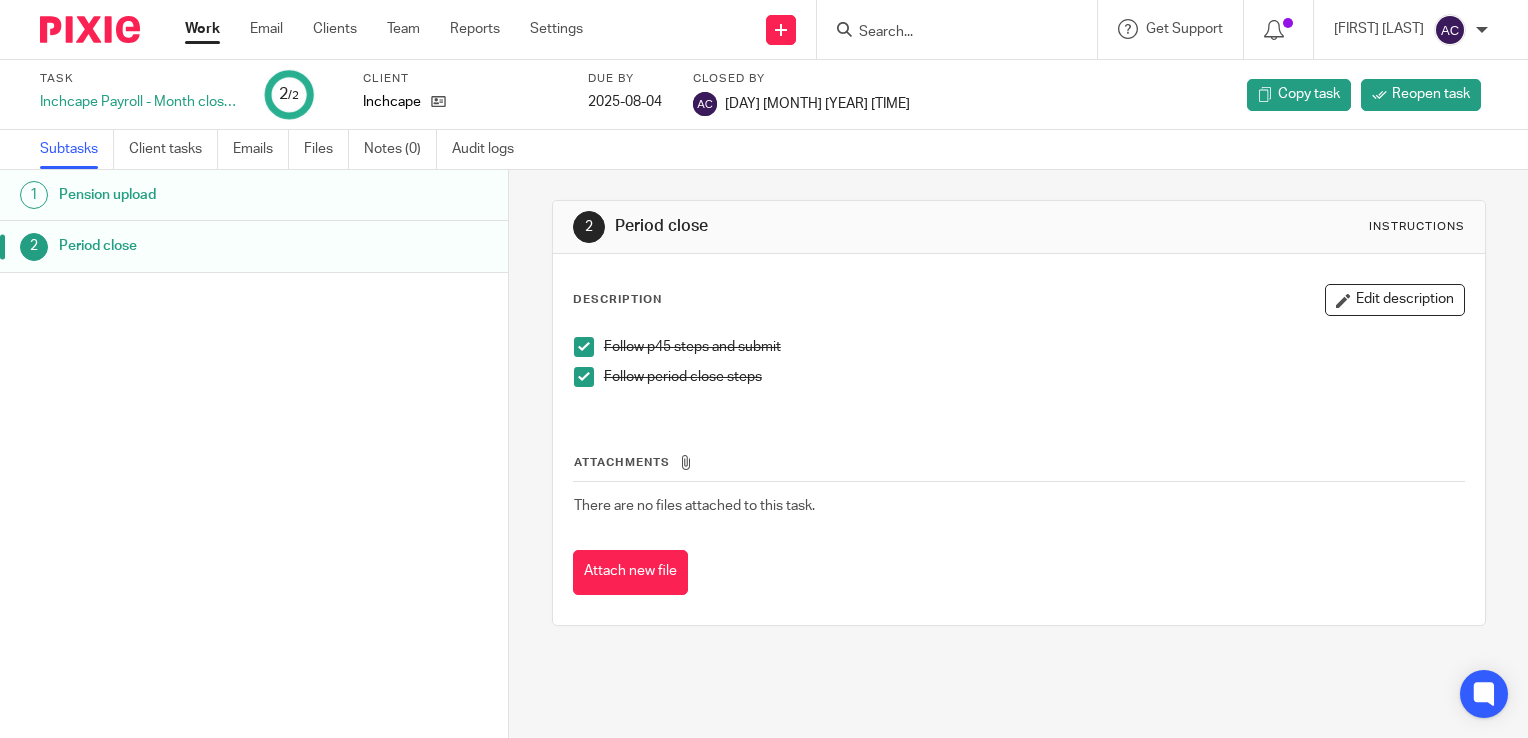 click on "Work" at bounding box center (202, 29) 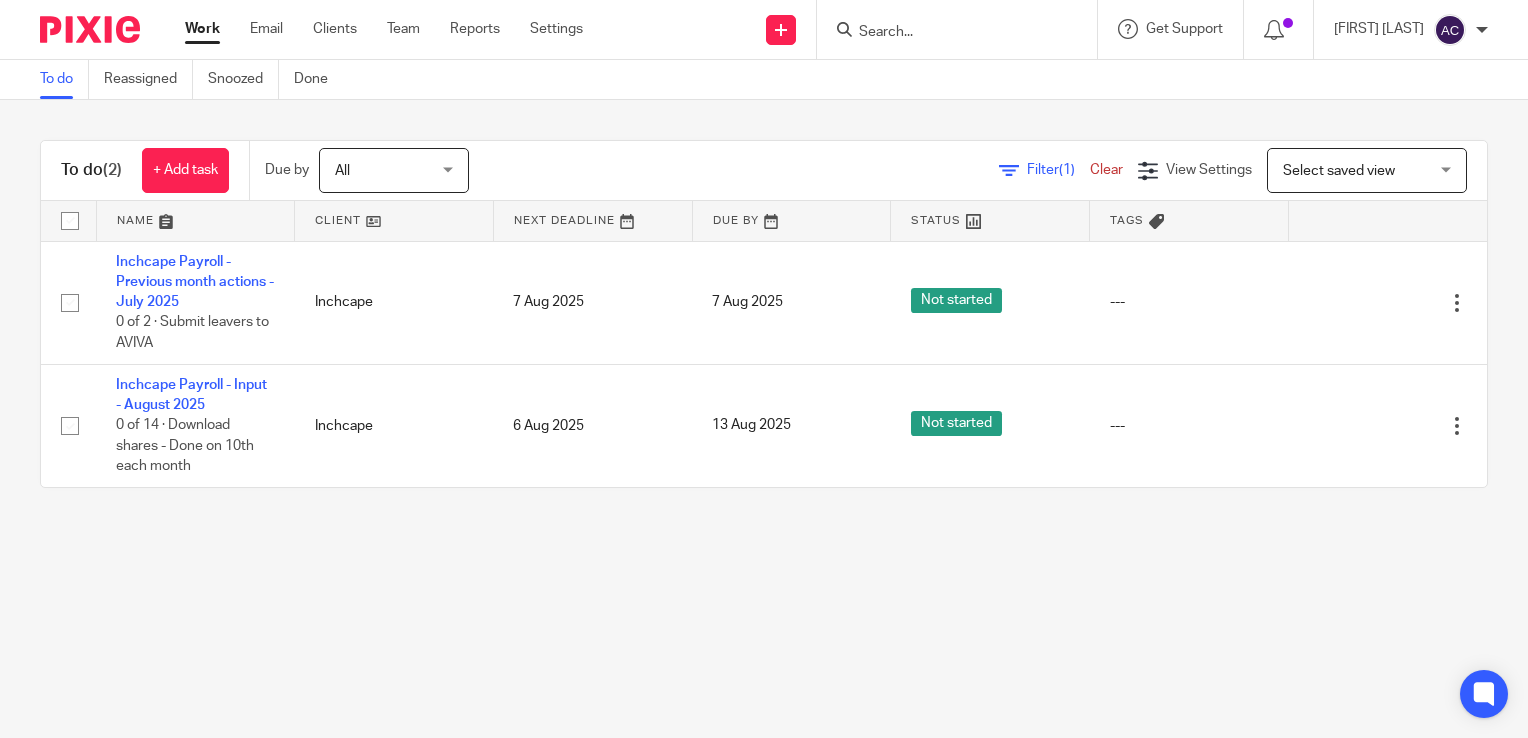 scroll, scrollTop: 0, scrollLeft: 0, axis: both 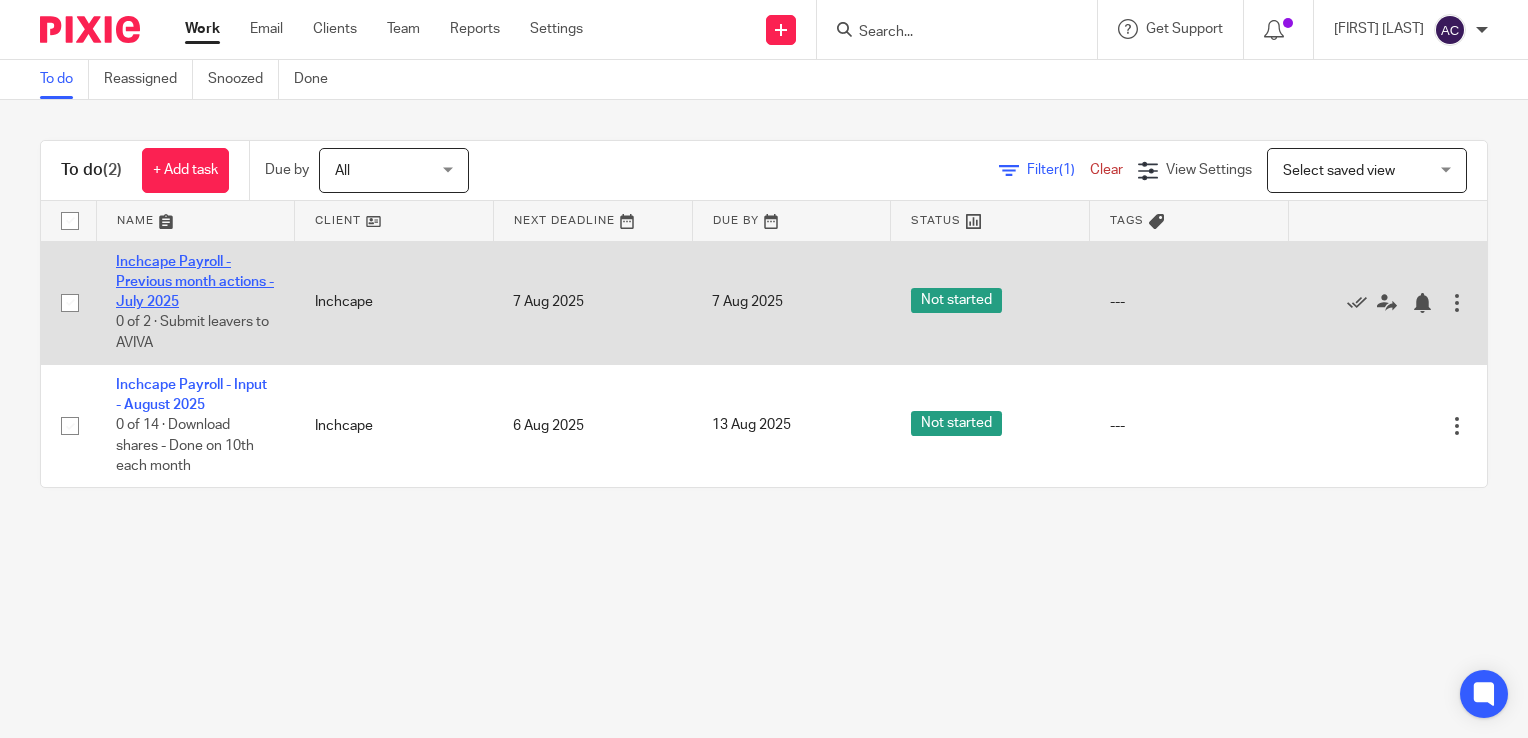 click on "Inchcape Payroll - Previous month actions - July 2025" at bounding box center [195, 282] 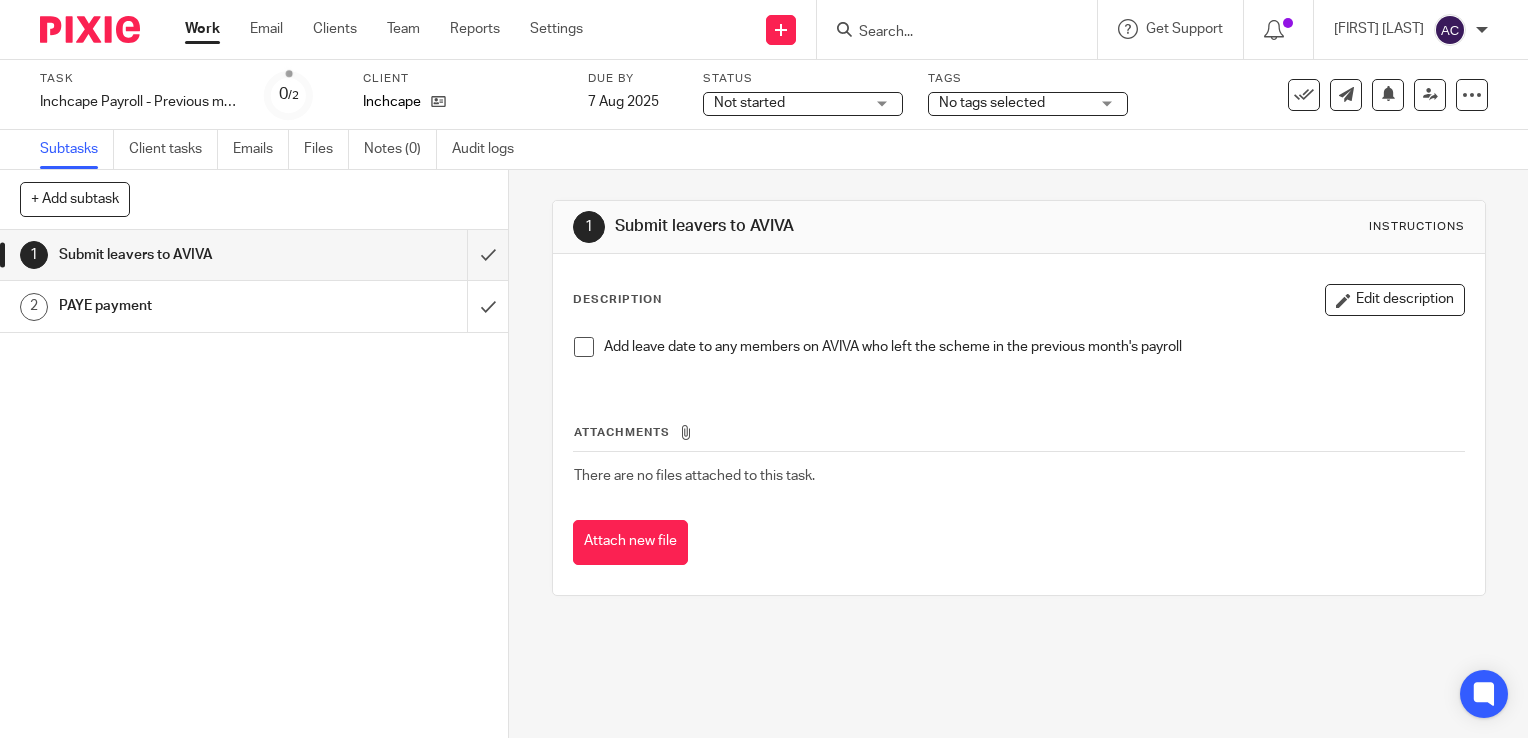 scroll, scrollTop: 0, scrollLeft: 0, axis: both 